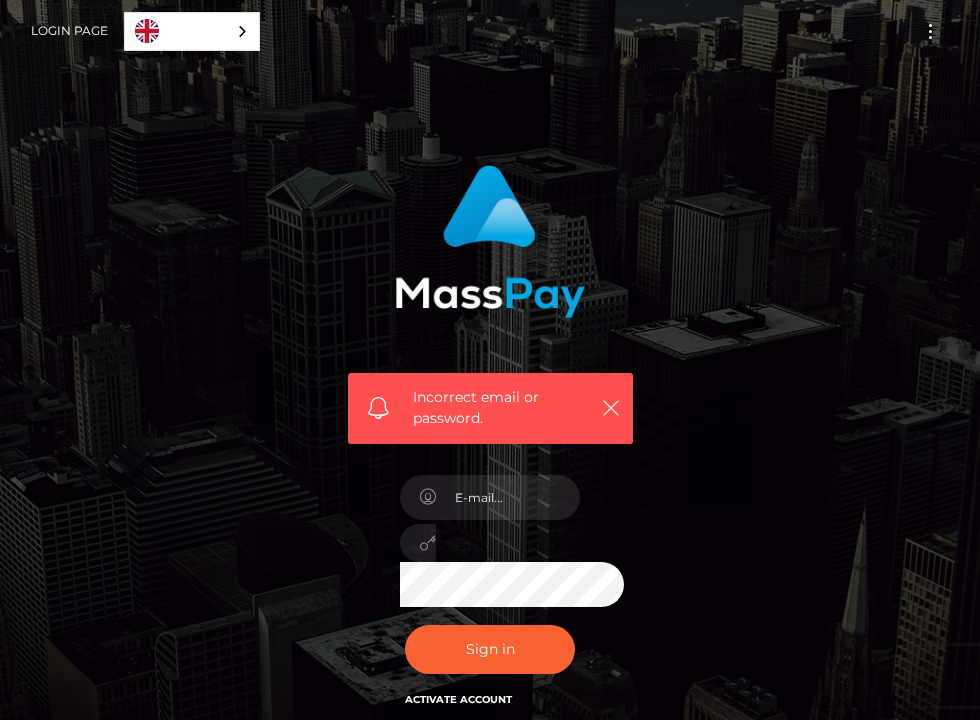 scroll, scrollTop: 0, scrollLeft: 0, axis: both 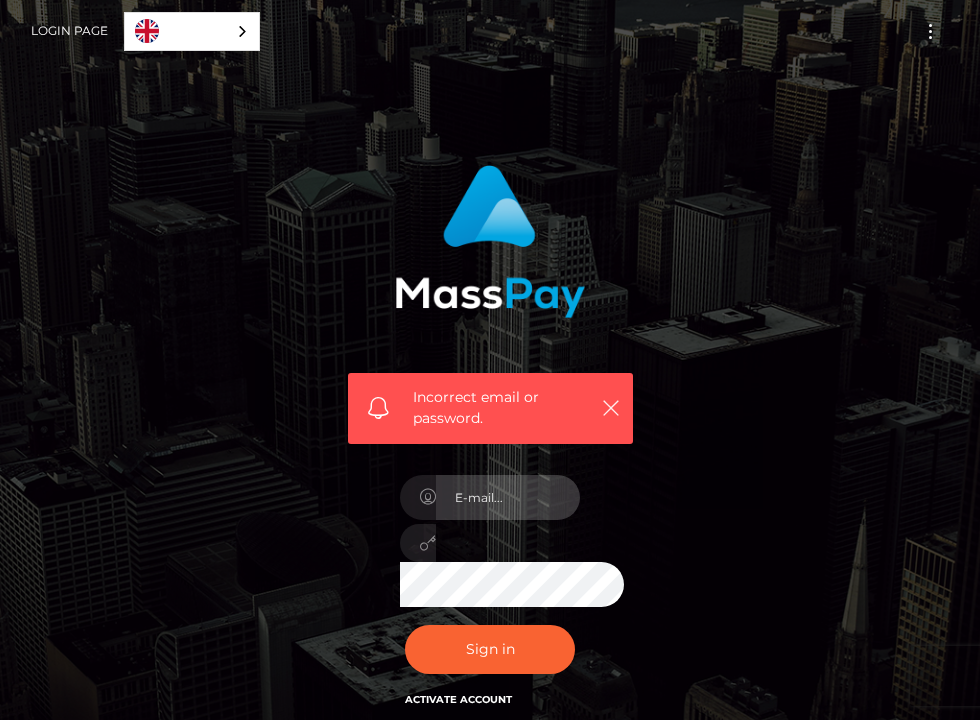 click at bounding box center [508, 497] 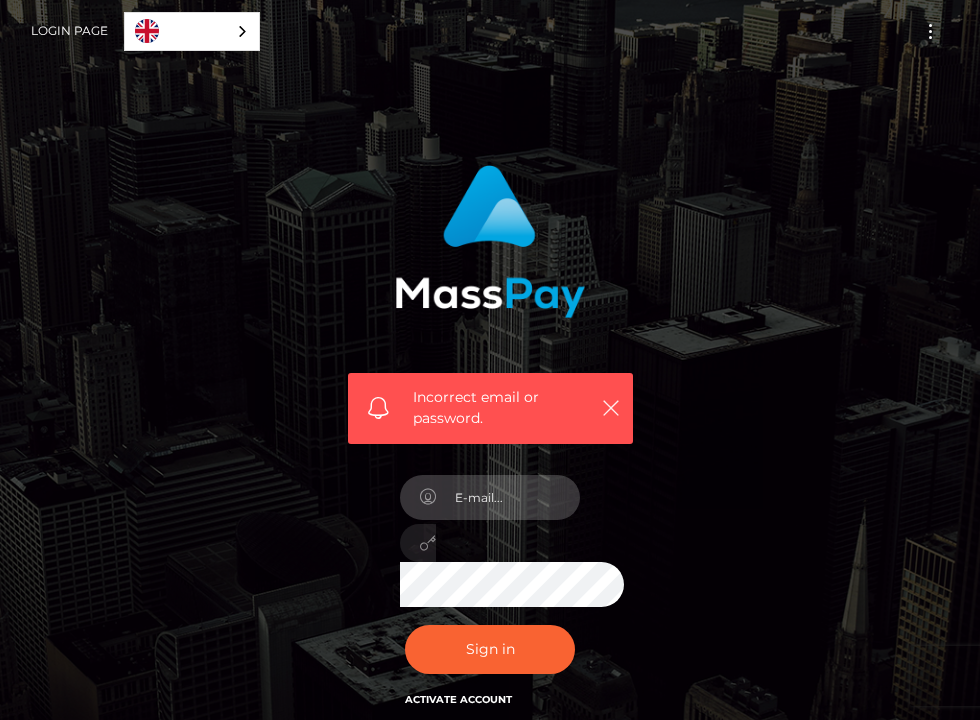 type on "inditium@gmail.com" 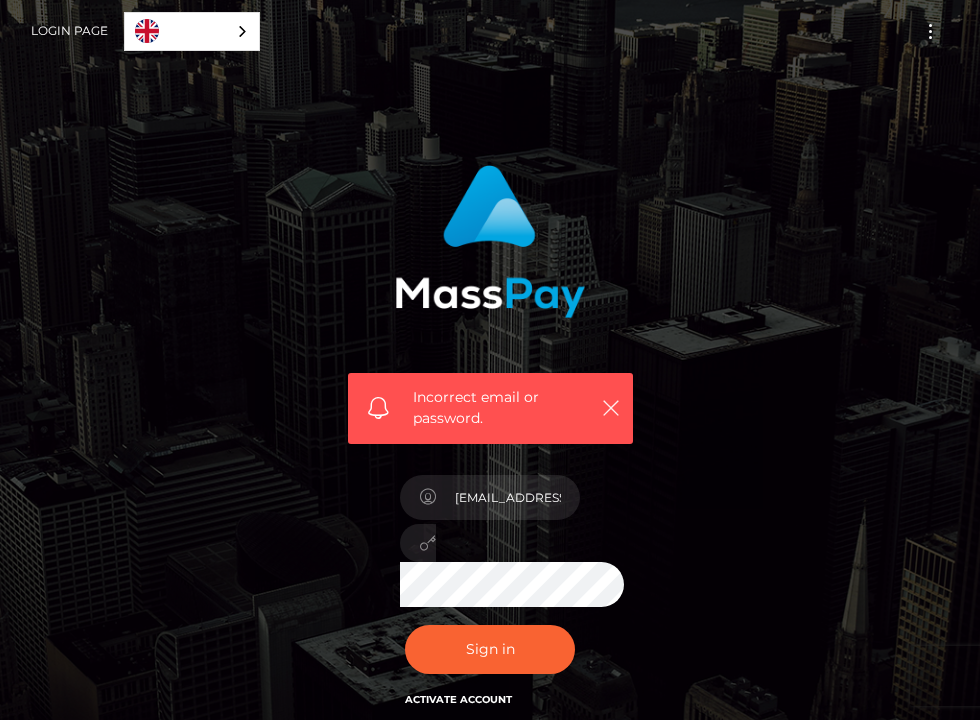 click on "inditium@gmail.com" at bounding box center [490, 536] 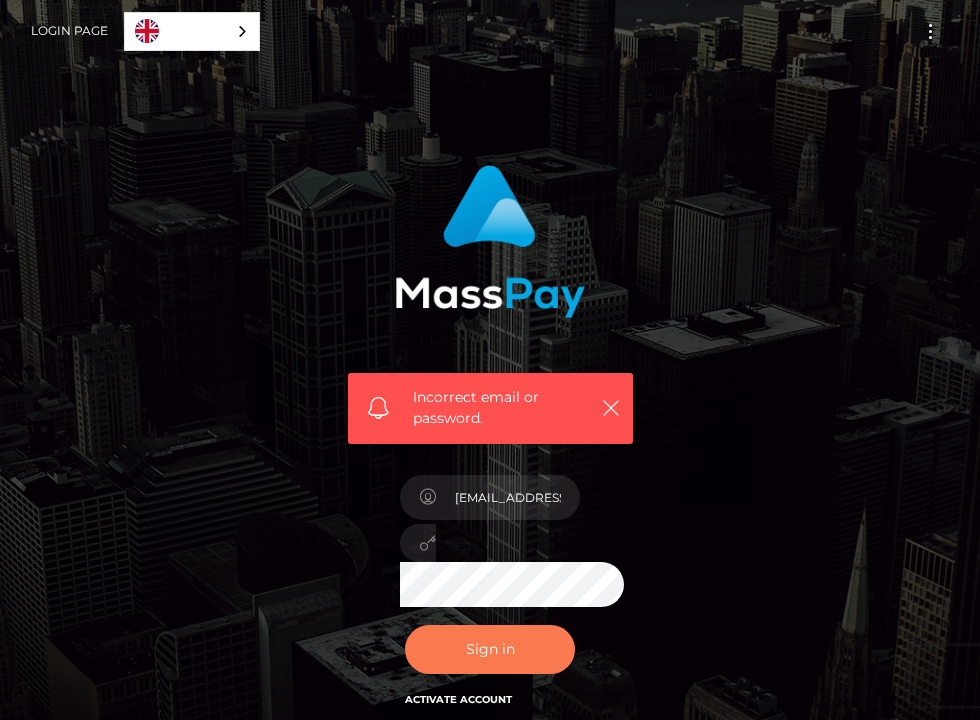 click on "Sign in" at bounding box center (490, 649) 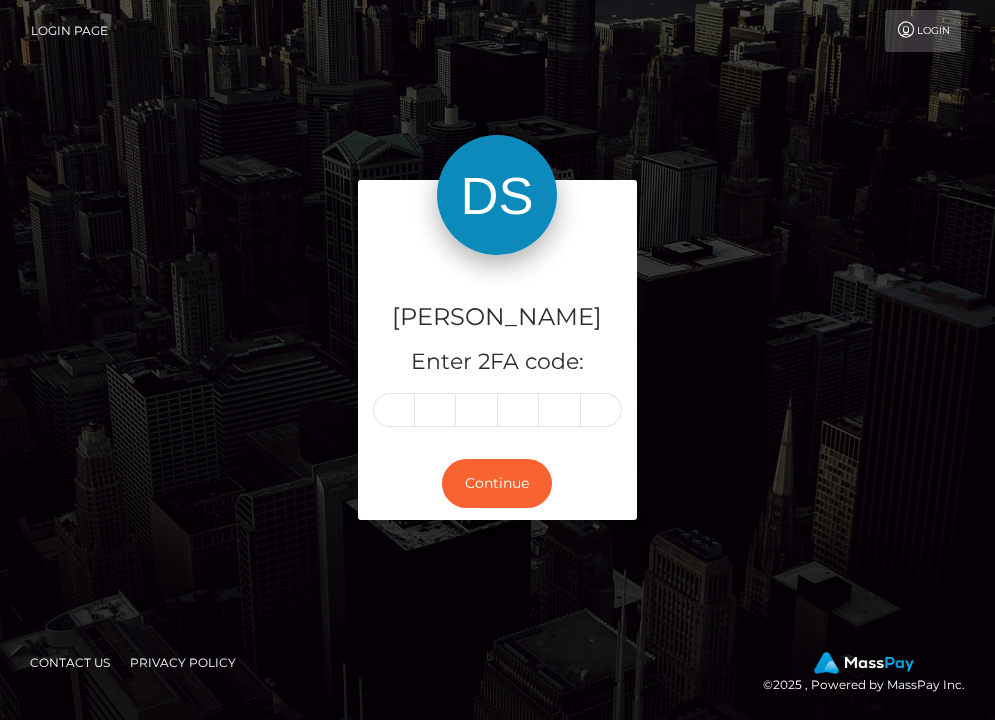 scroll, scrollTop: 0, scrollLeft: 0, axis: both 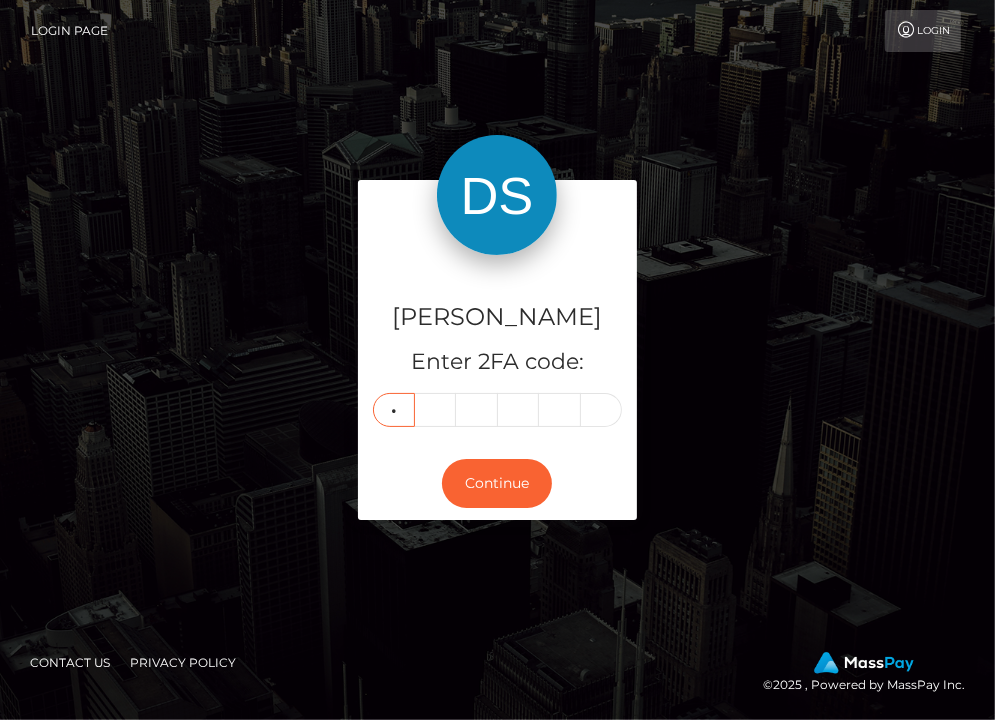type on "5" 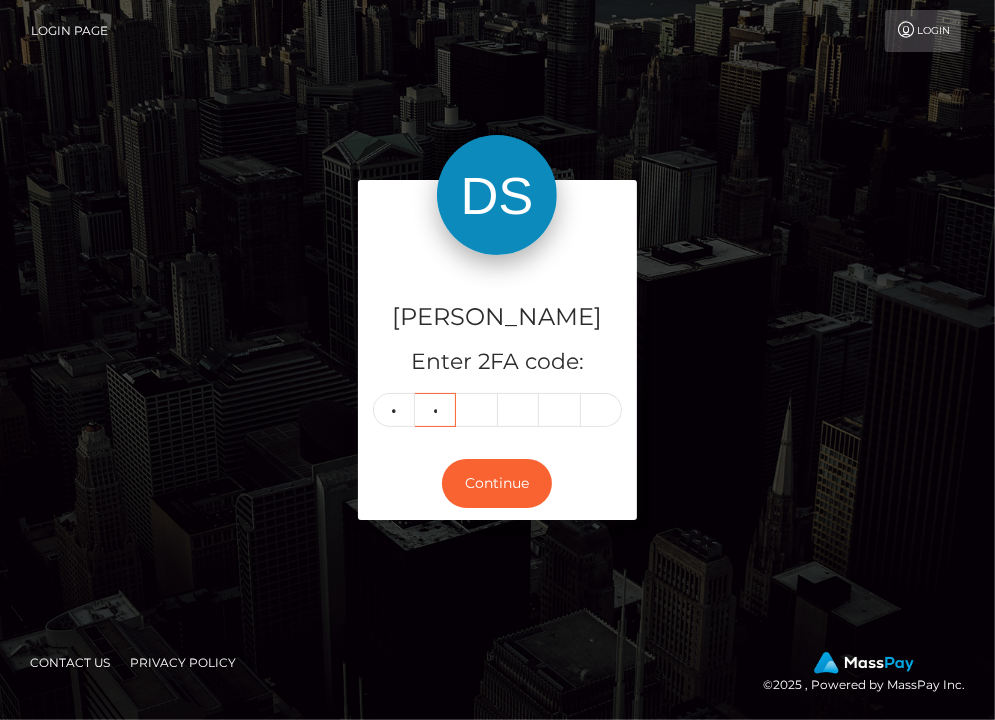 type on "0" 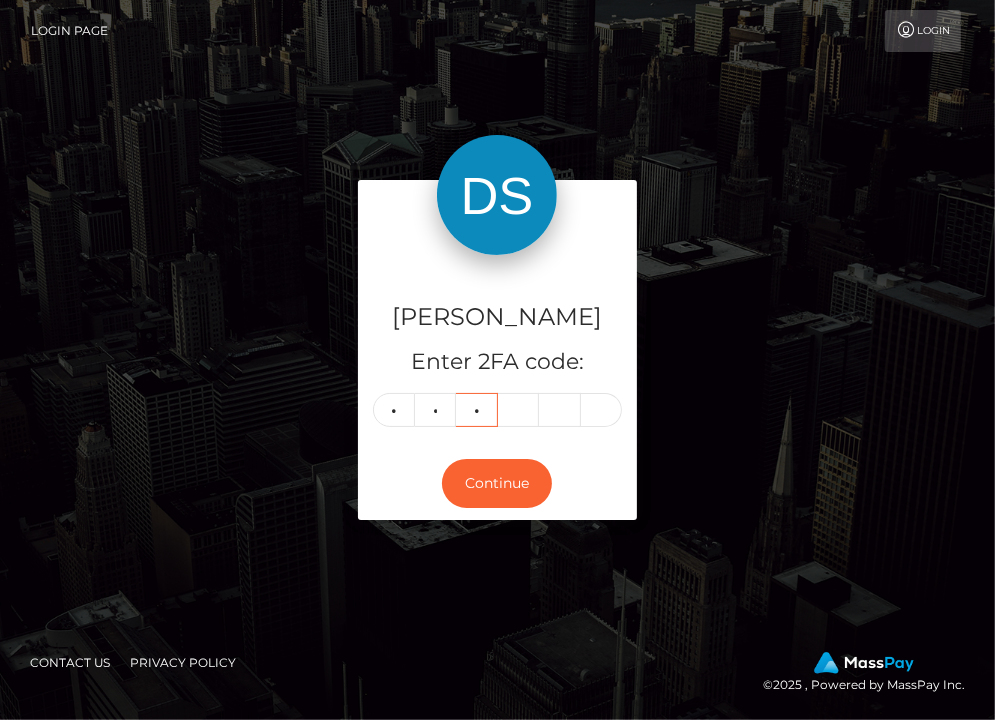 type on "4" 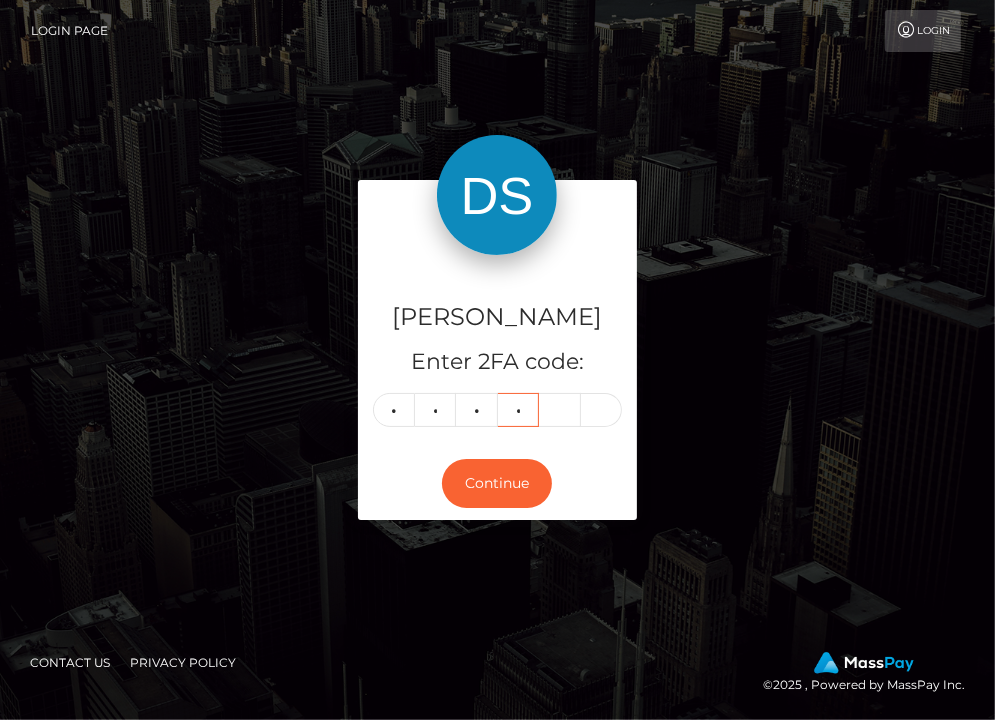 type on "5" 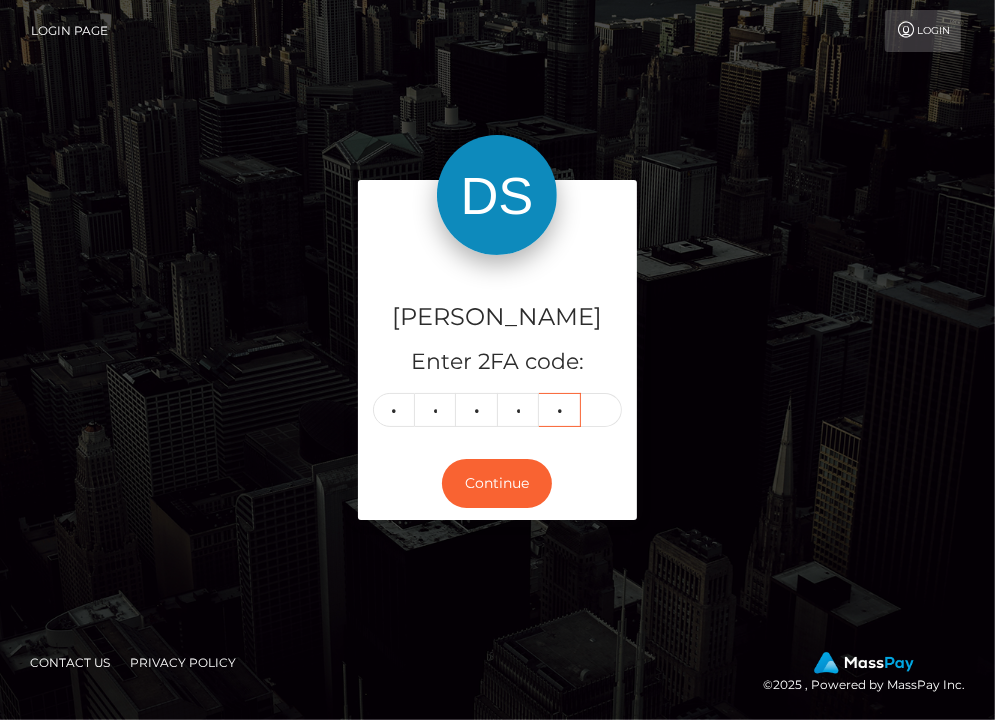 type on "7" 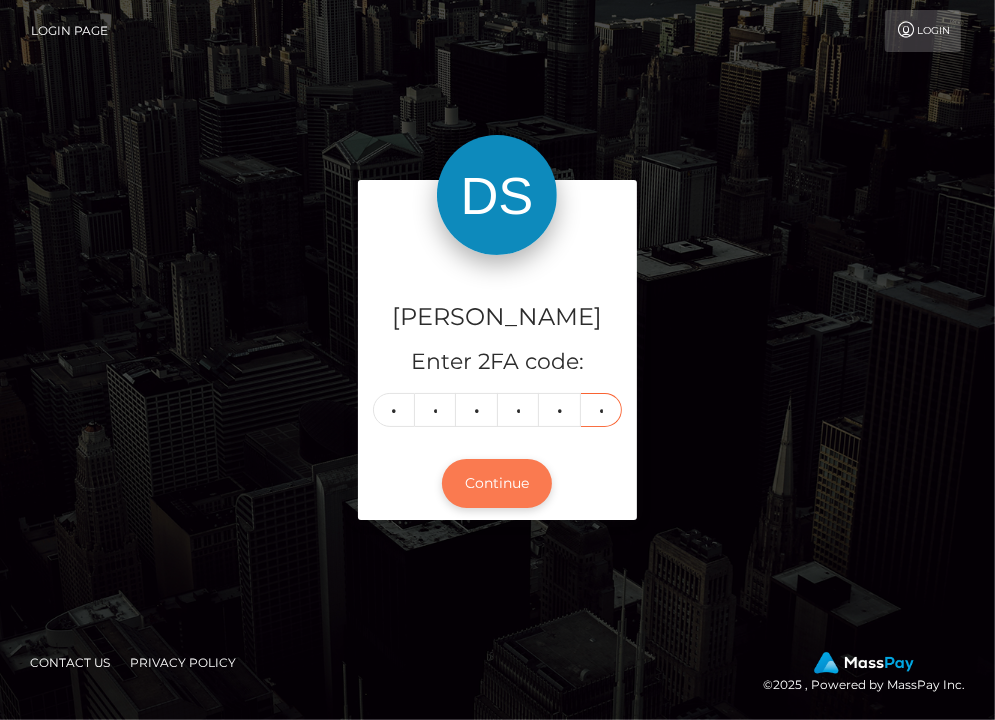 type on "5" 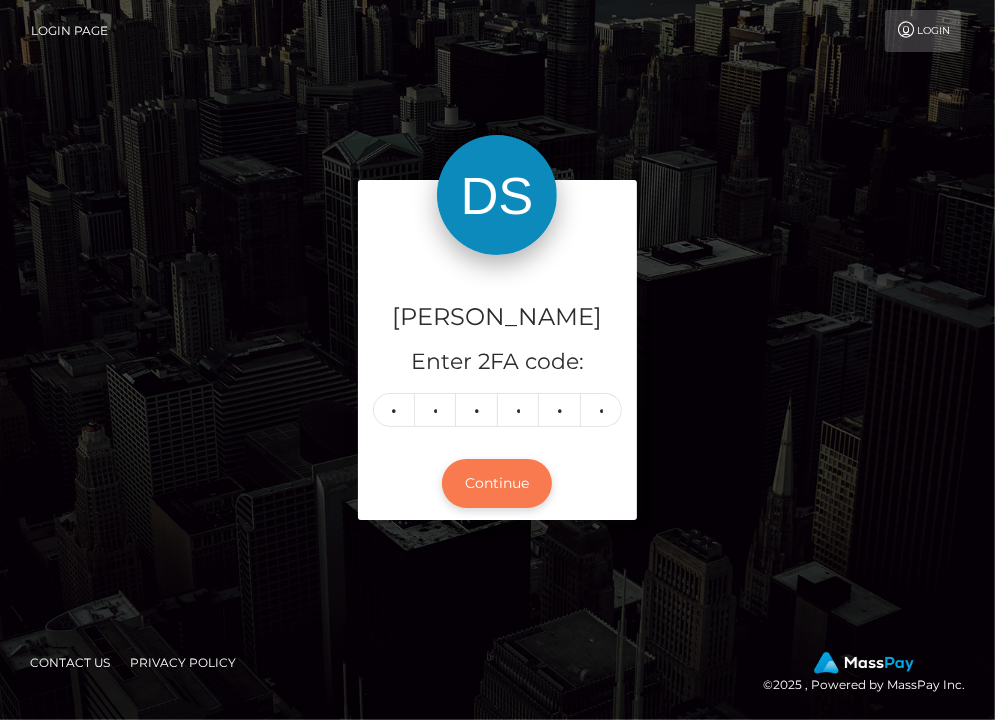 click on "Continue" at bounding box center (497, 483) 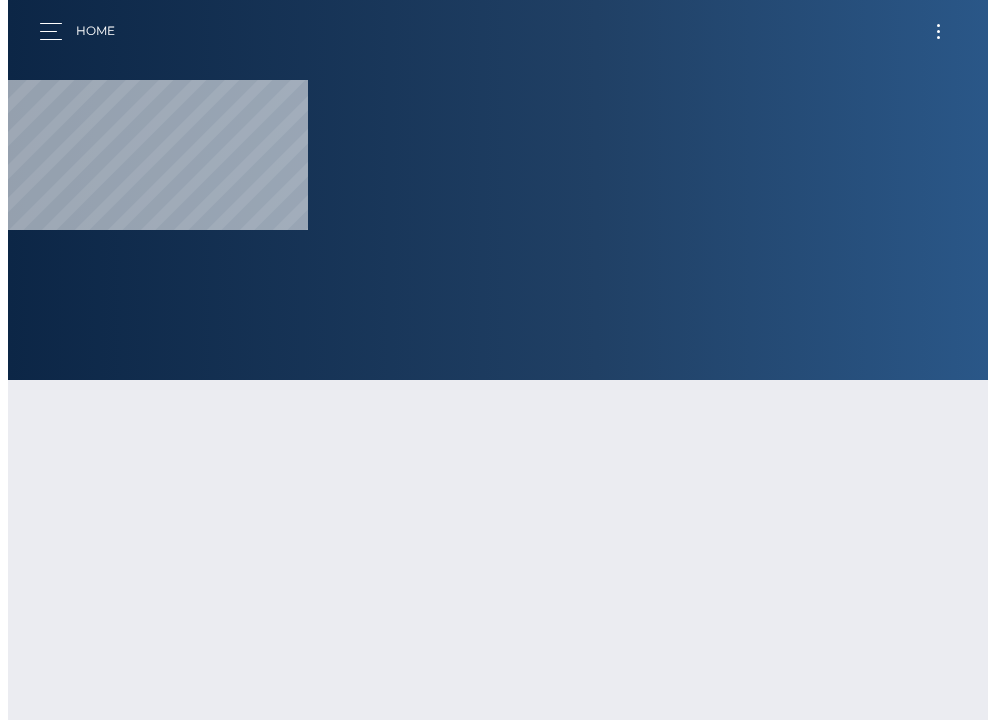 scroll, scrollTop: 0, scrollLeft: 0, axis: both 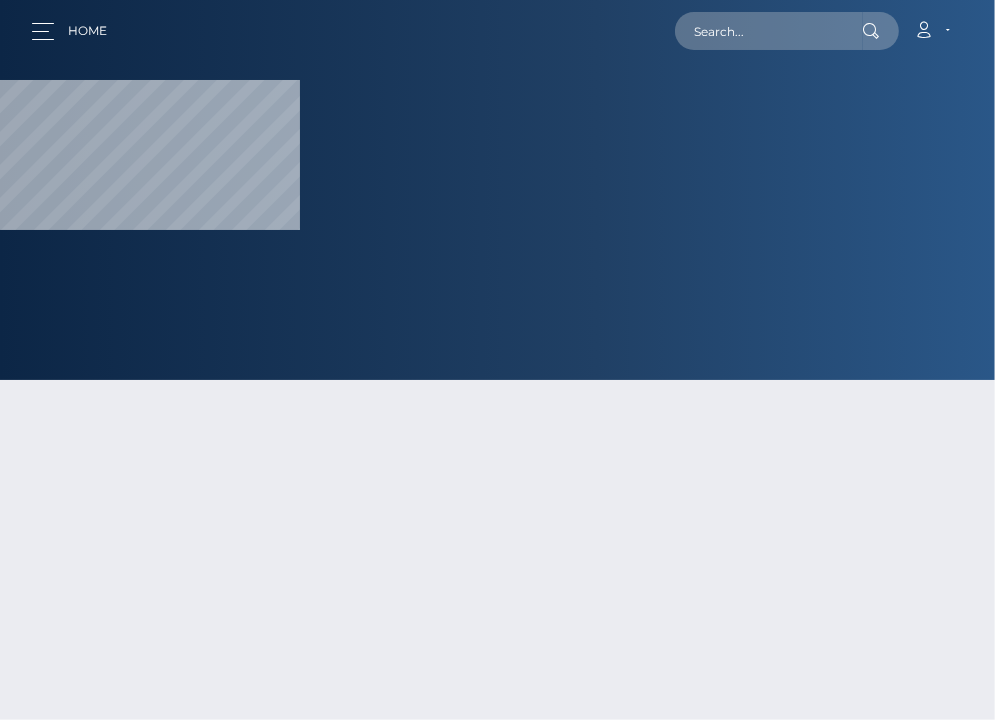 select 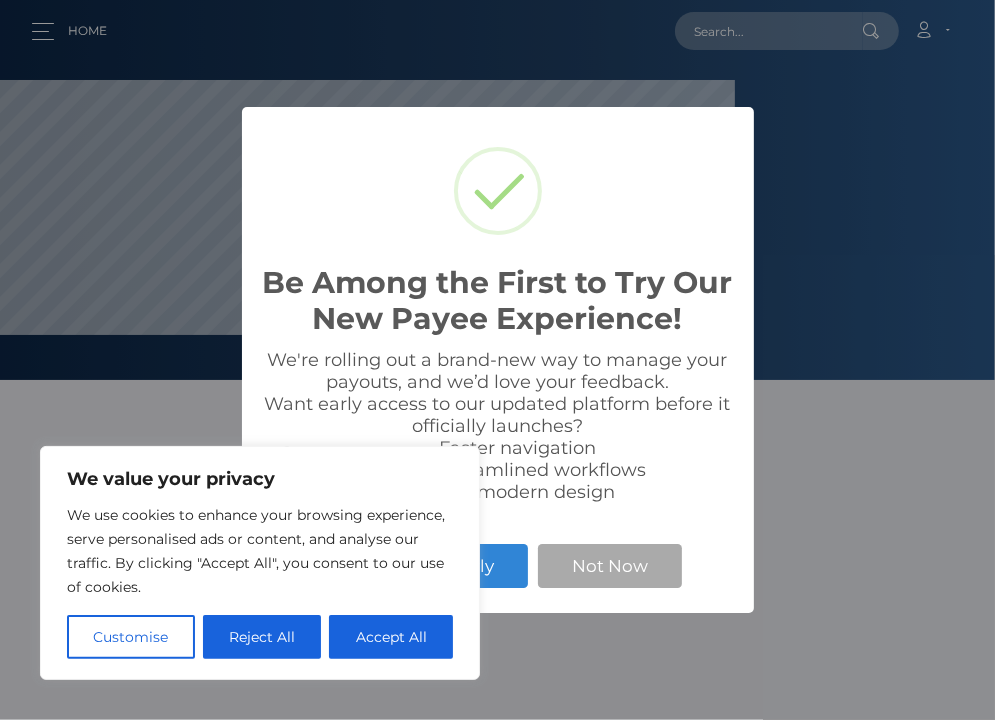 scroll, scrollTop: 999620, scrollLeft: 999264, axis: both 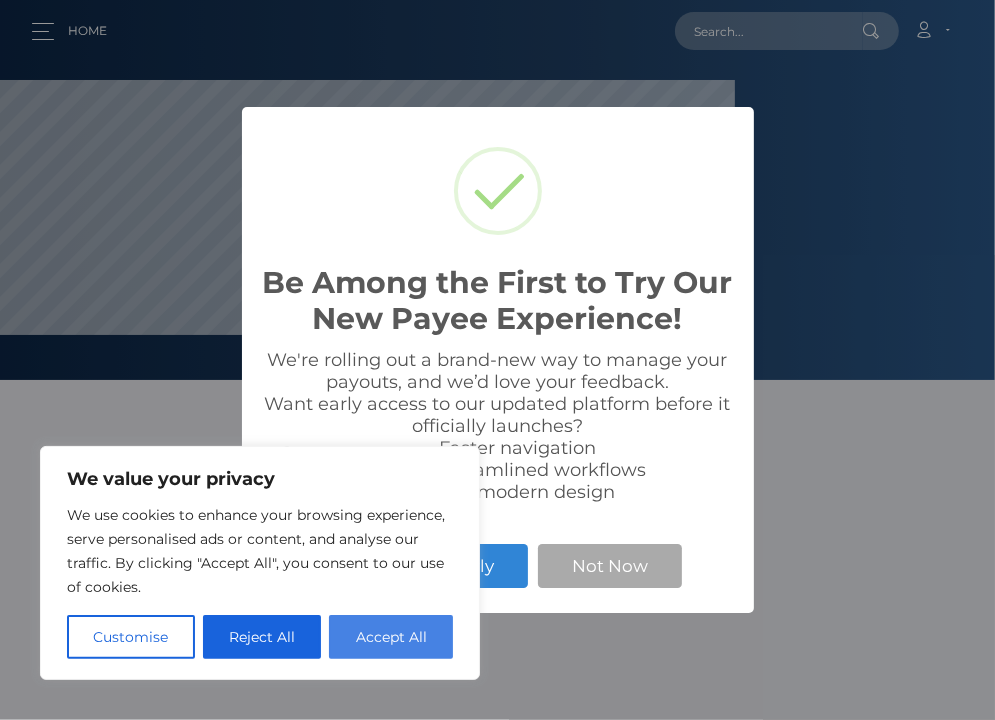 click on "Accept All" at bounding box center [391, 637] 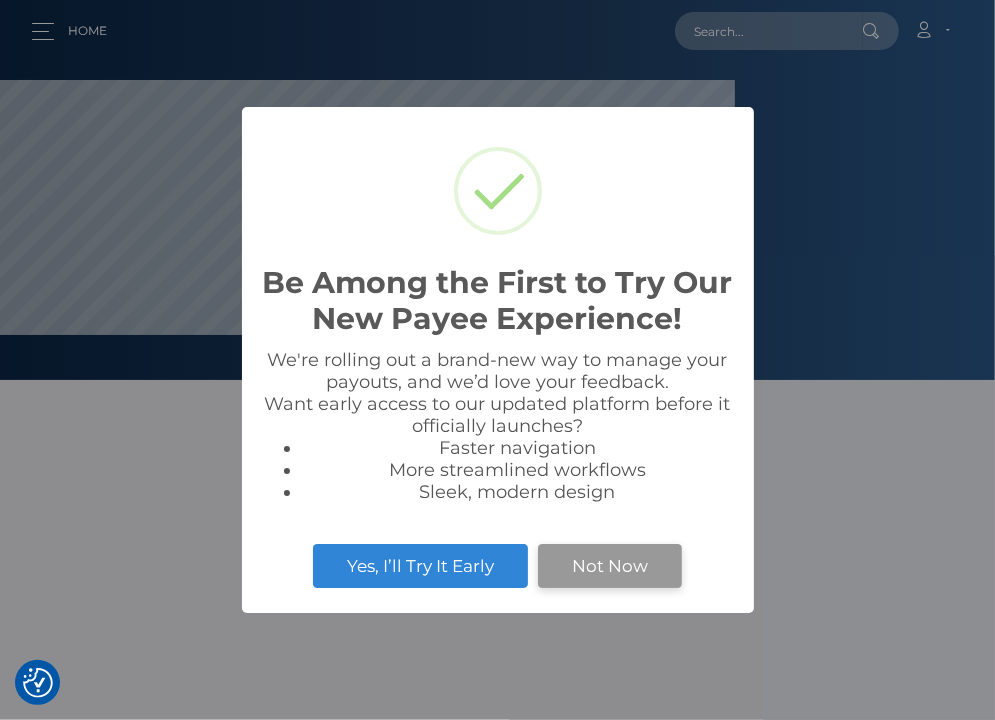 click on "Not Now" at bounding box center [610, 566] 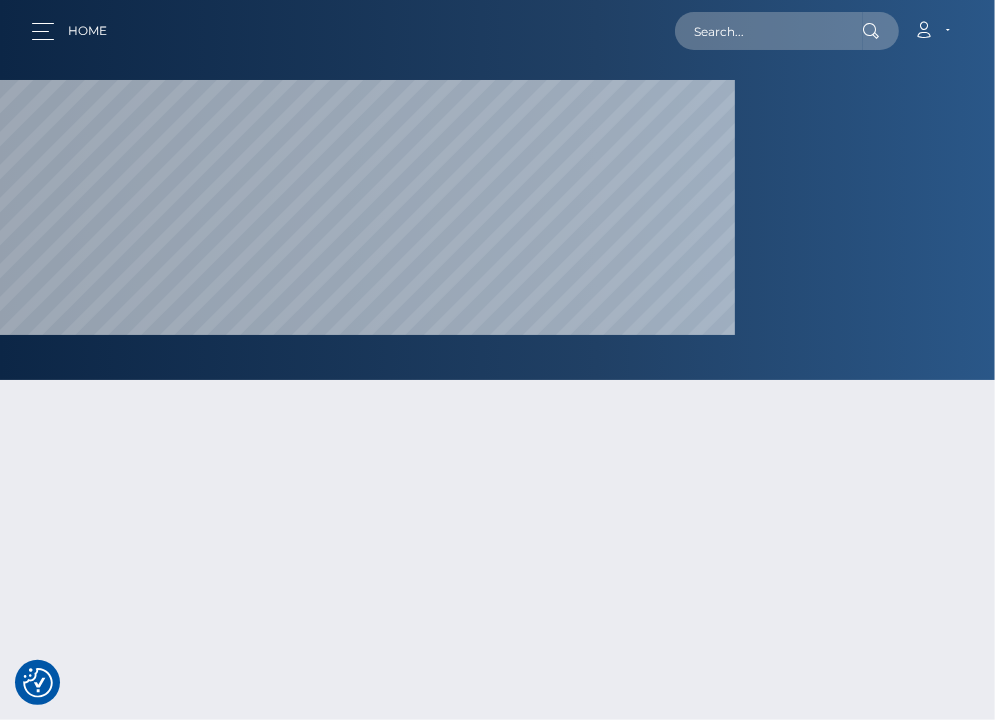 click on "History" at bounding box center (-130, 310) 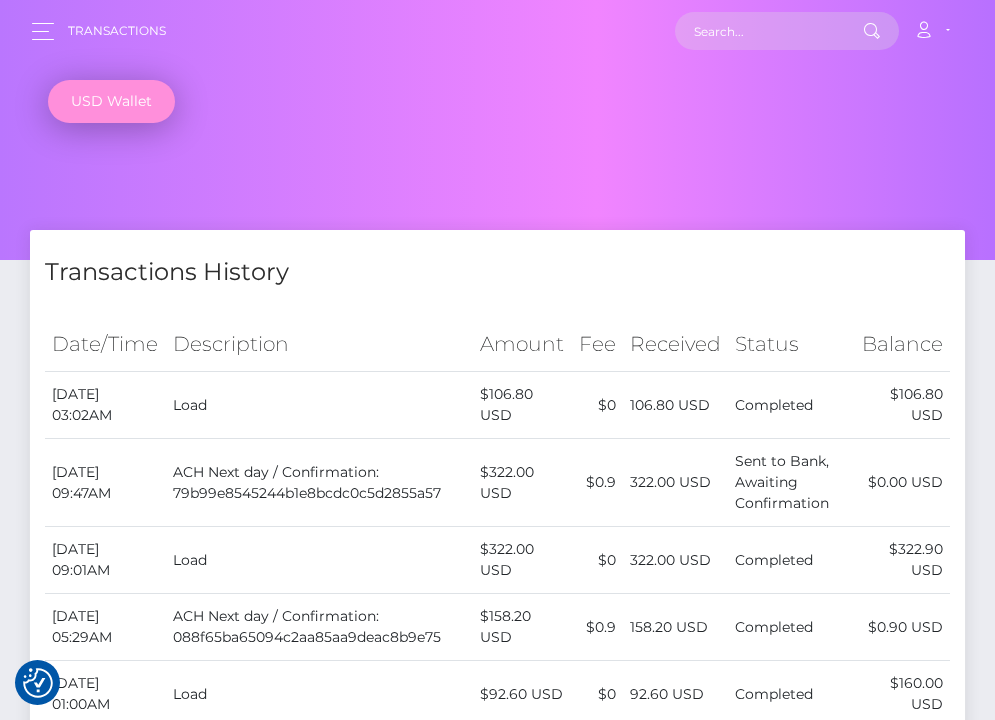 scroll, scrollTop: 0, scrollLeft: 0, axis: both 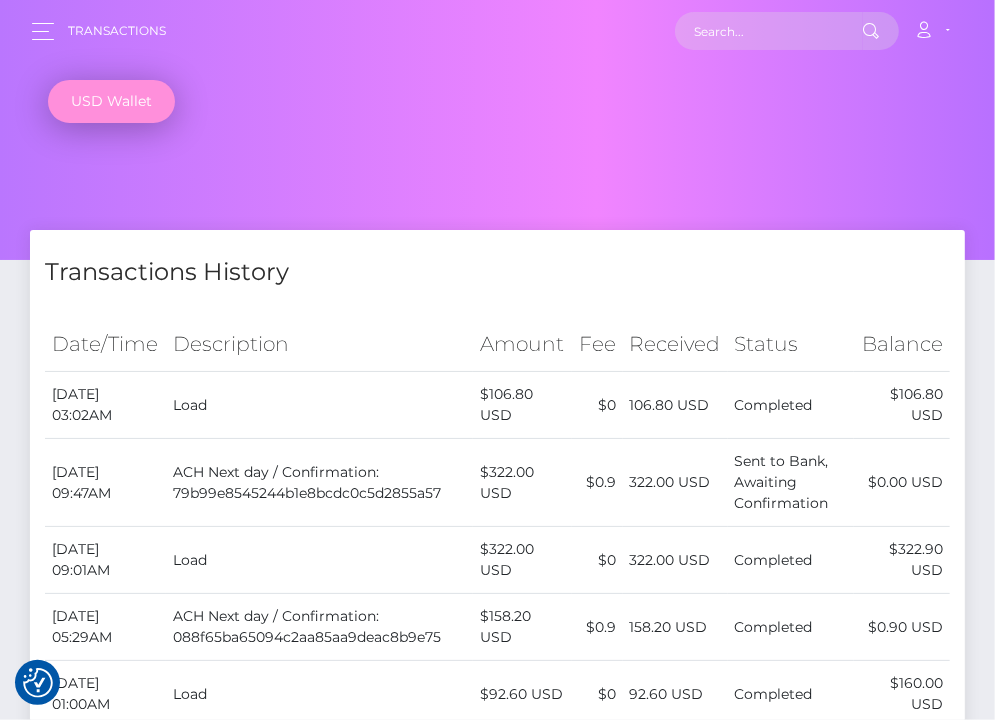 click on "Transfer" at bounding box center (-130, 250) 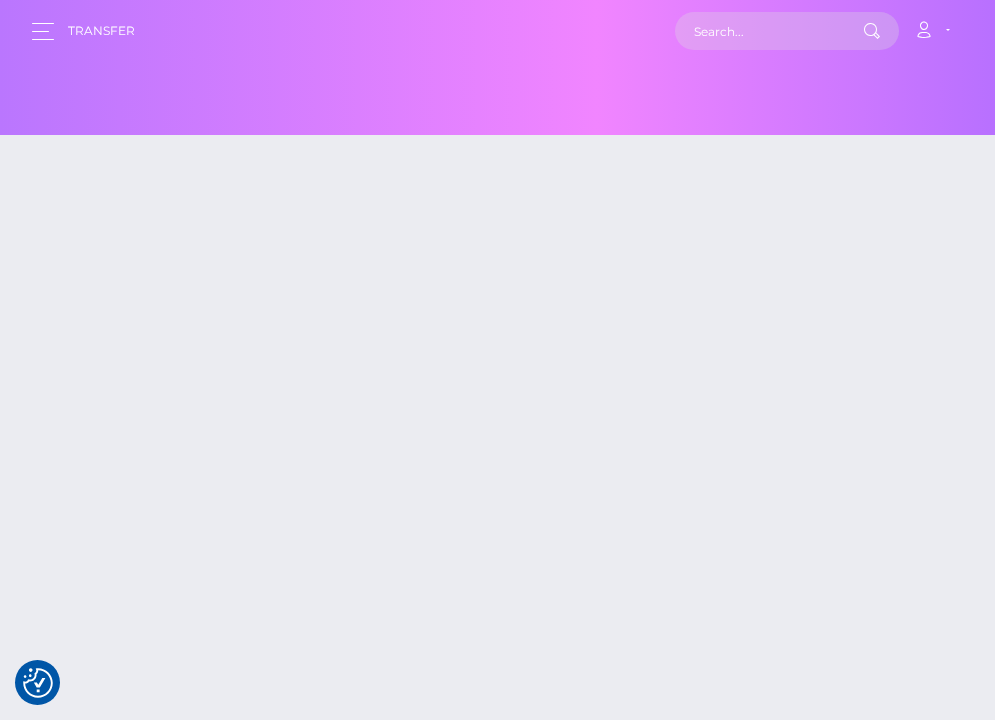 scroll, scrollTop: 0, scrollLeft: 0, axis: both 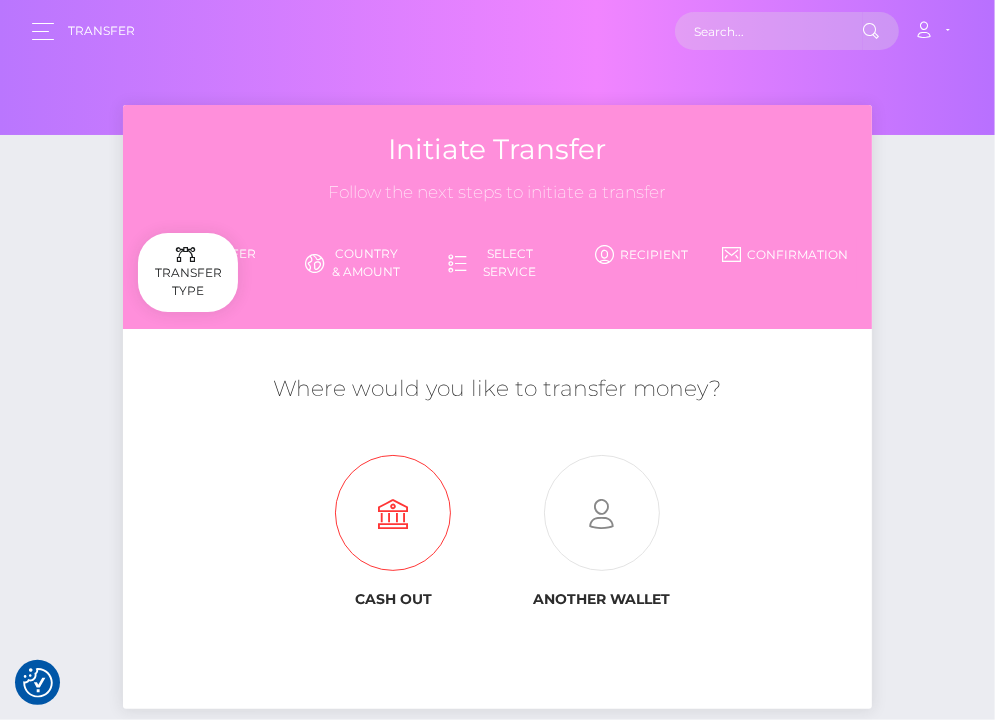 click at bounding box center (393, 514) 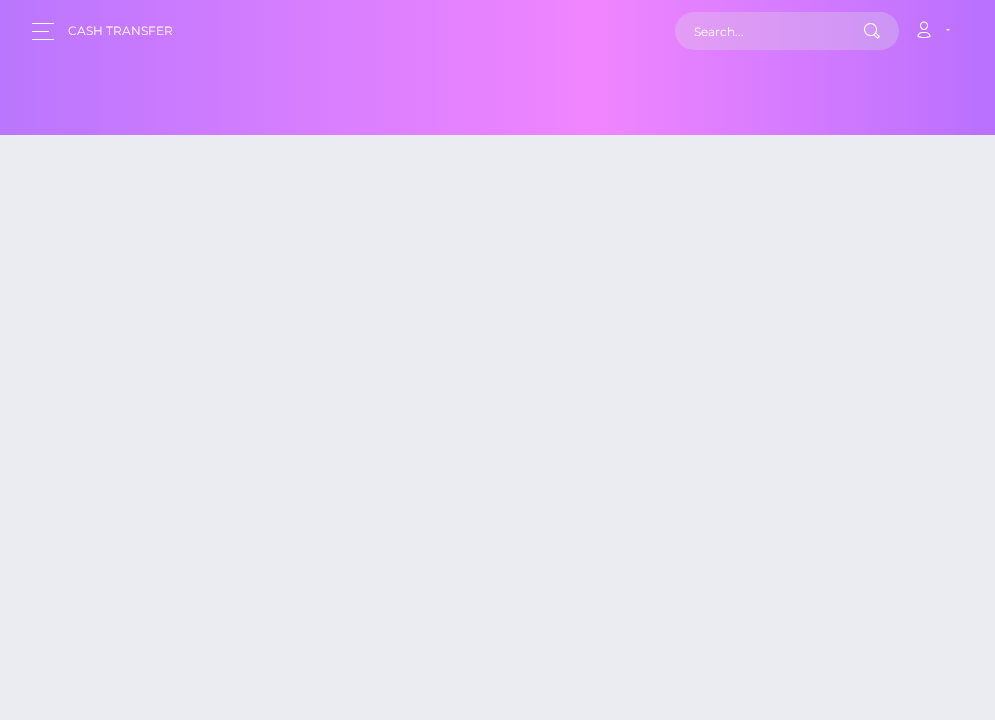 scroll, scrollTop: 0, scrollLeft: 0, axis: both 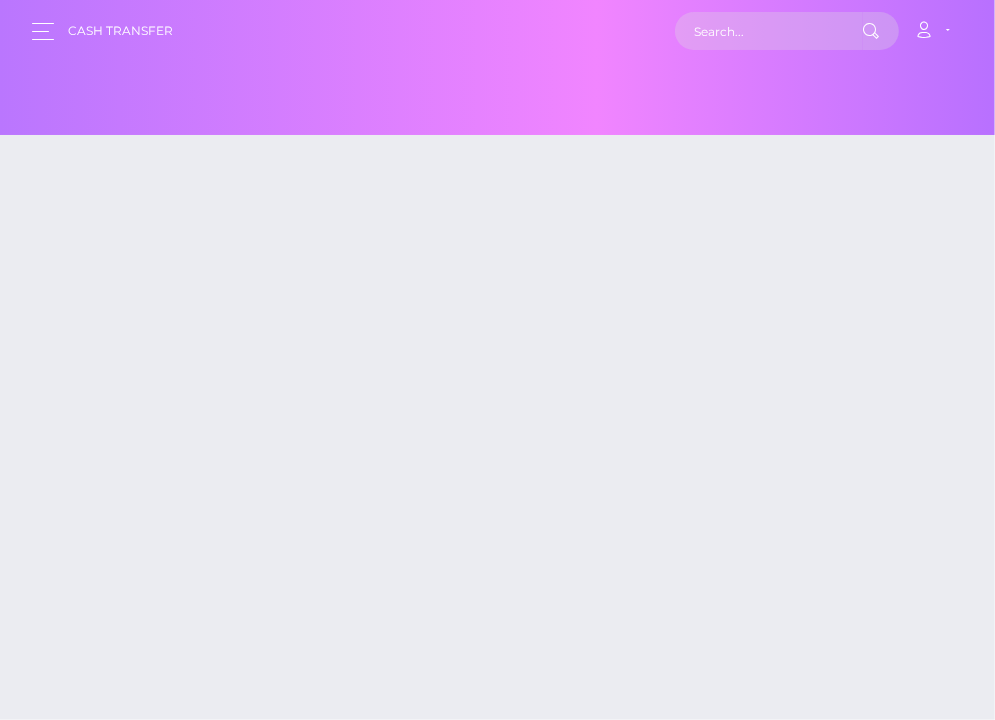 type on "106.8" 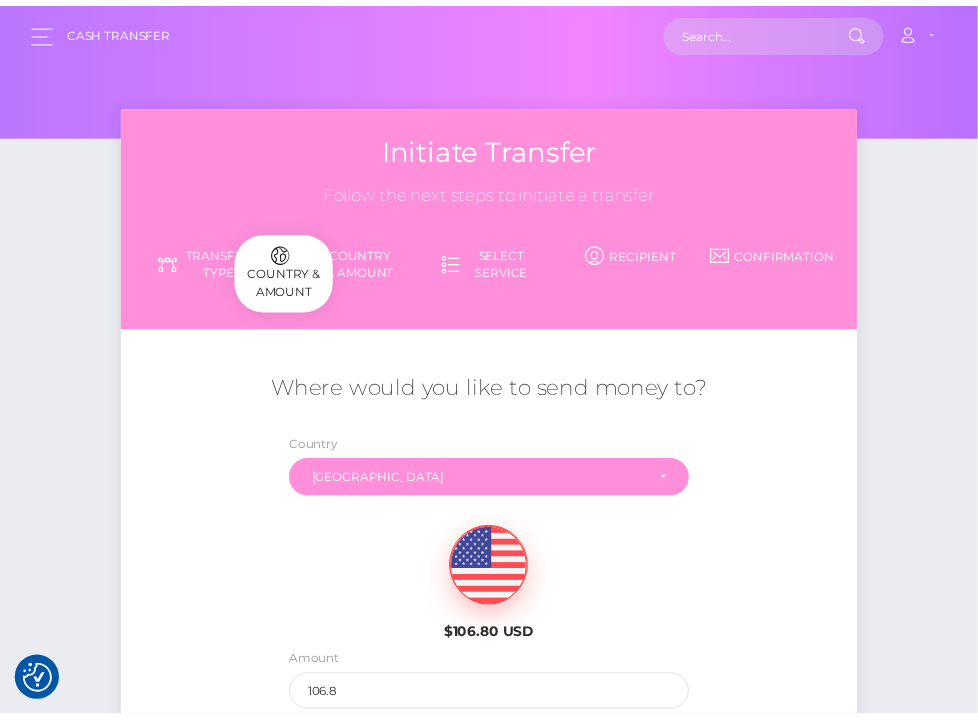 scroll, scrollTop: 262, scrollLeft: 0, axis: vertical 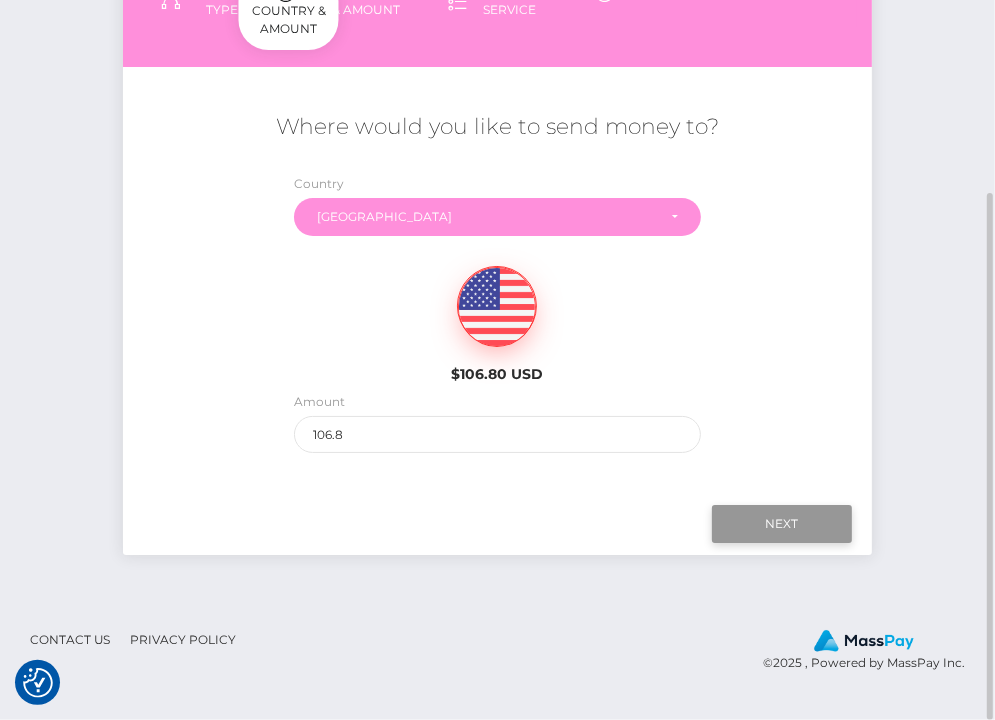 click on "Next" at bounding box center (782, 524) 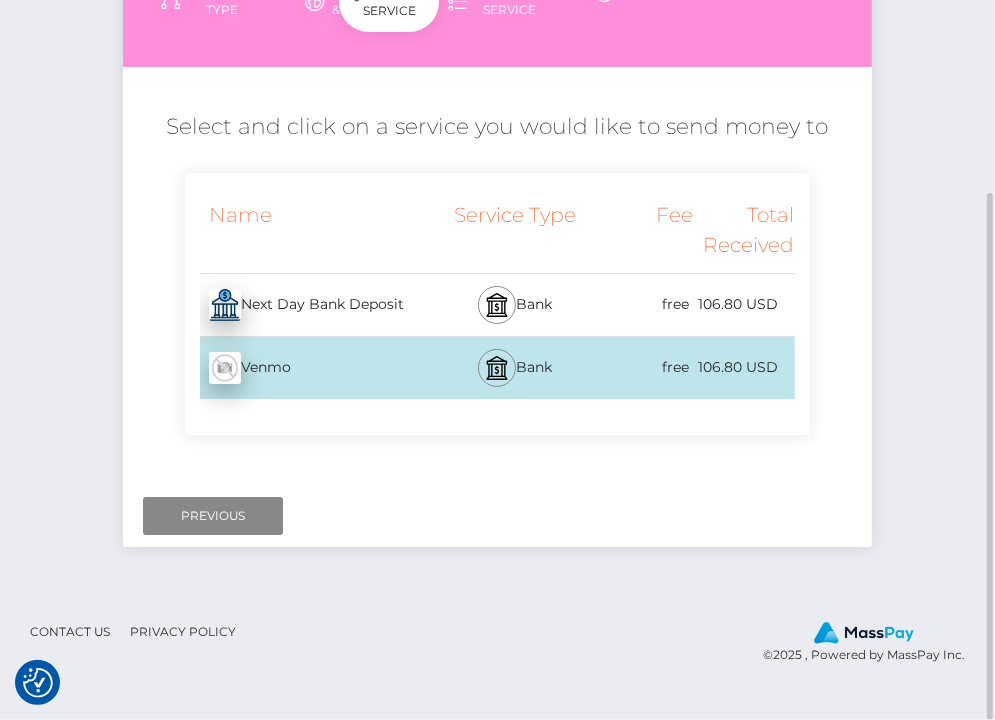 click on "Next Day Bank Deposit  - USD" at bounding box center [312, 305] 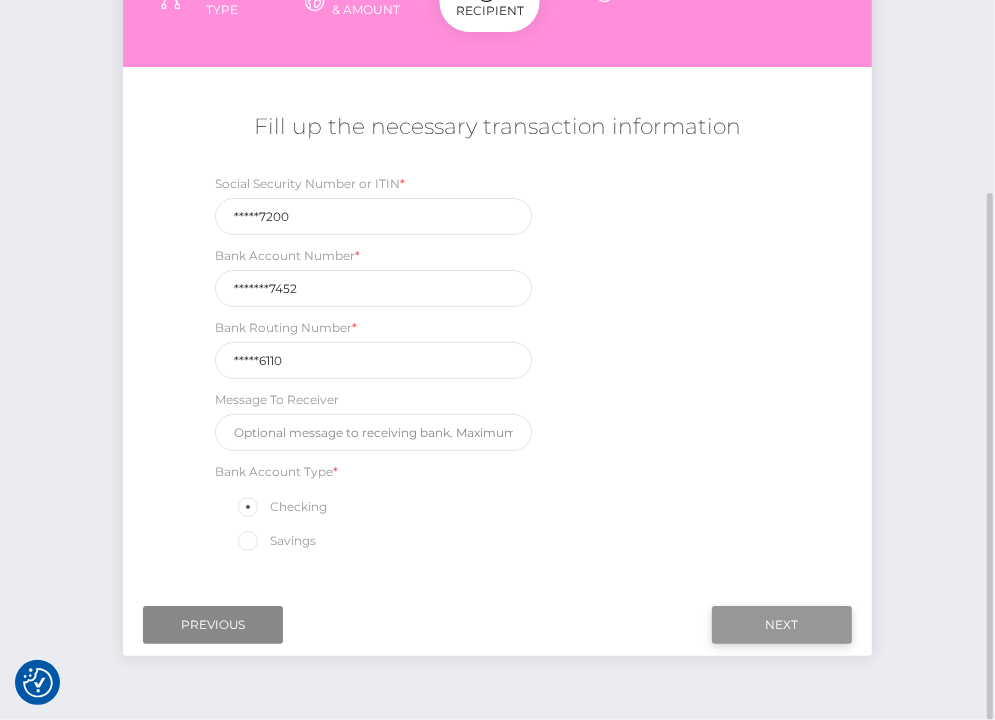 click on "Next" at bounding box center (782, 625) 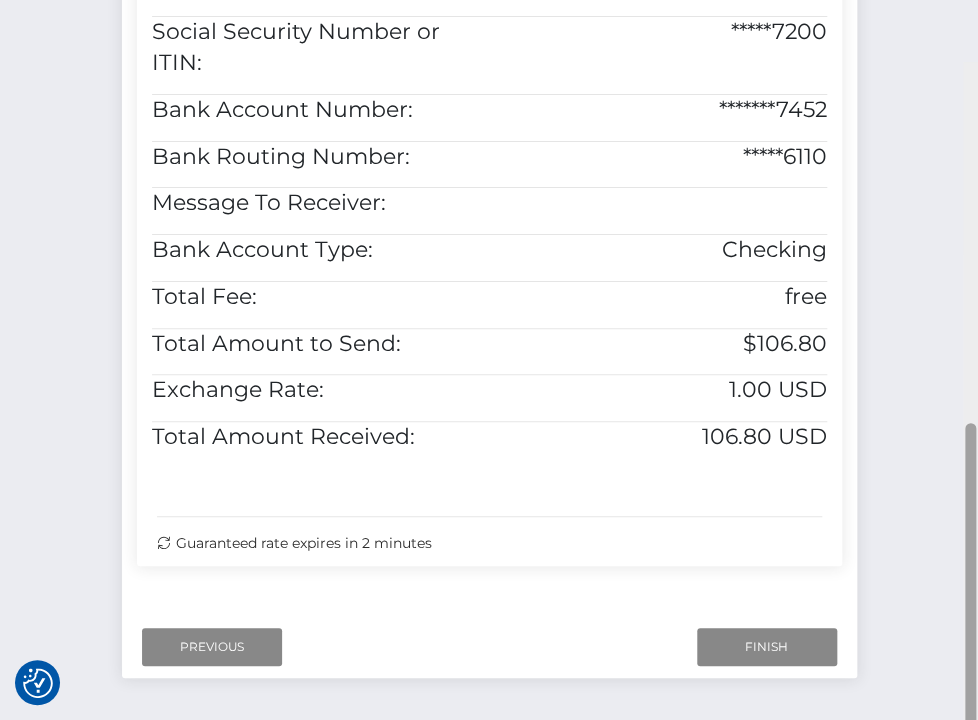 scroll, scrollTop: 836, scrollLeft: 0, axis: vertical 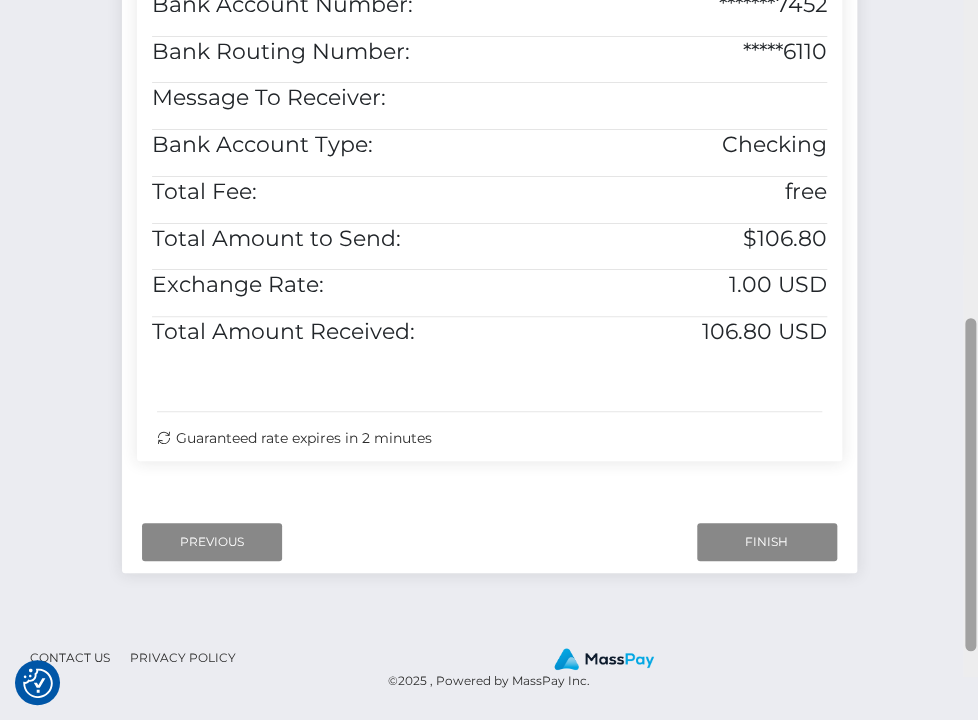 drag, startPoint x: 973, startPoint y: 391, endPoint x: 921, endPoint y: 826, distance: 438.09702 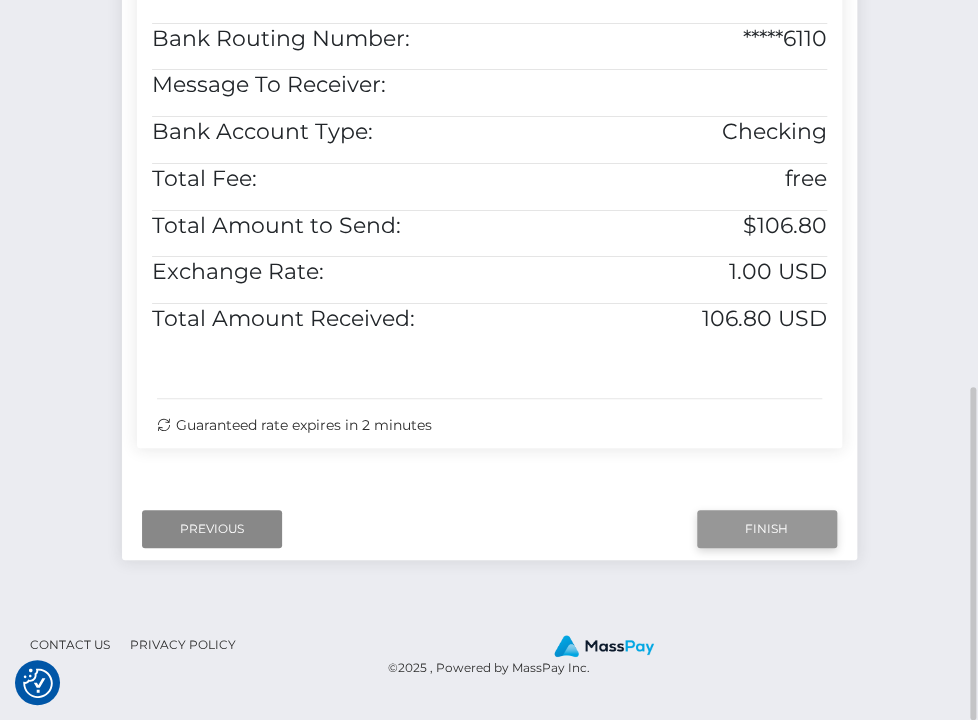 click on "Finish" at bounding box center (767, 529) 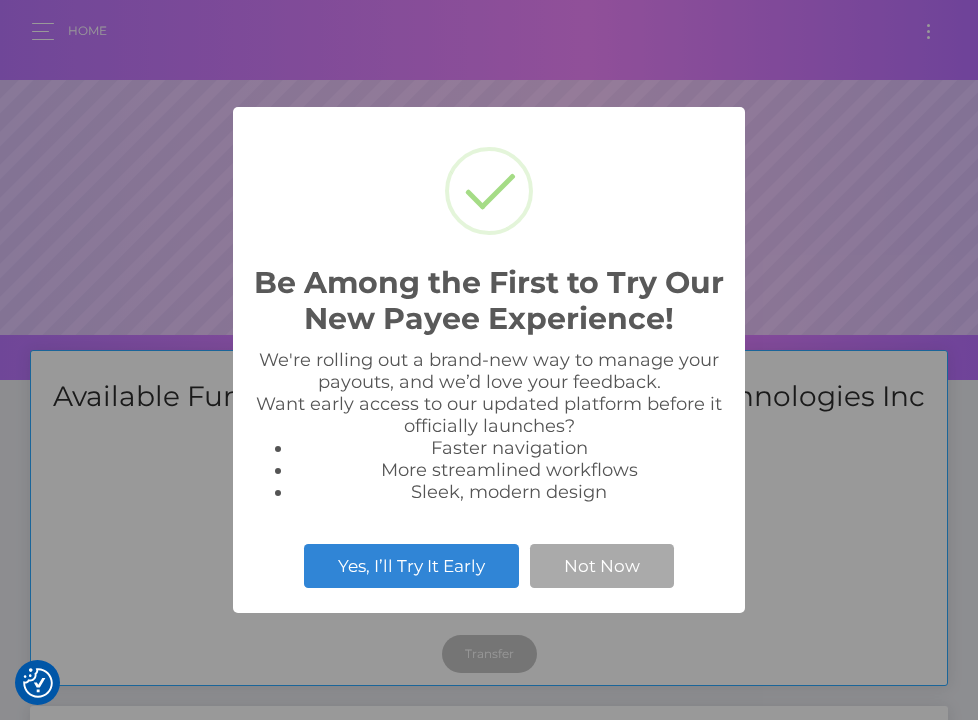 scroll, scrollTop: 0, scrollLeft: 0, axis: both 